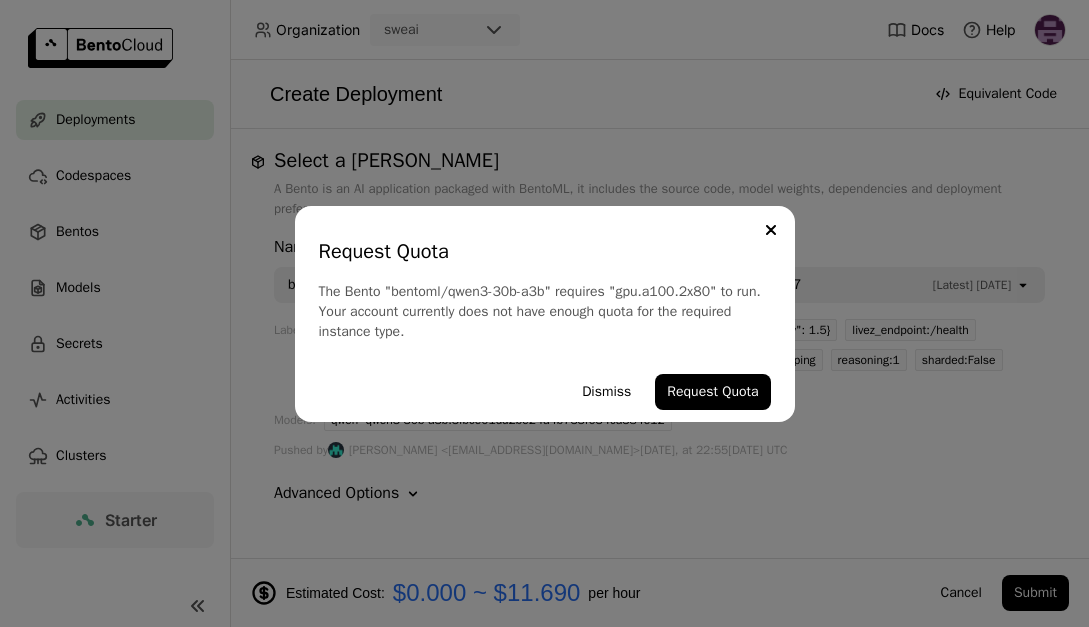 scroll, scrollTop: 0, scrollLeft: 0, axis: both 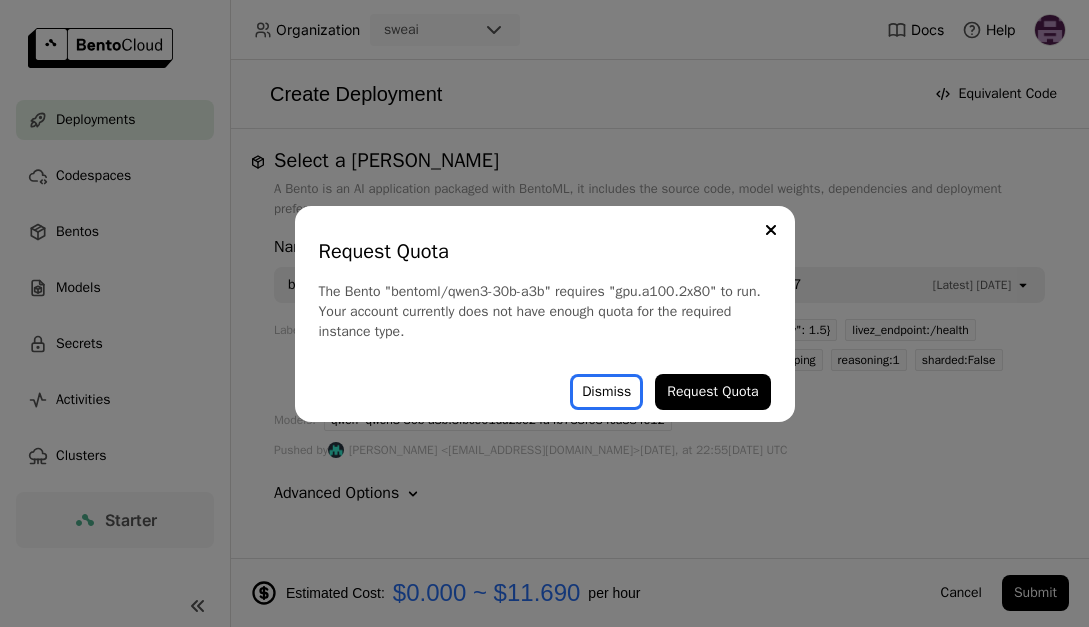 type 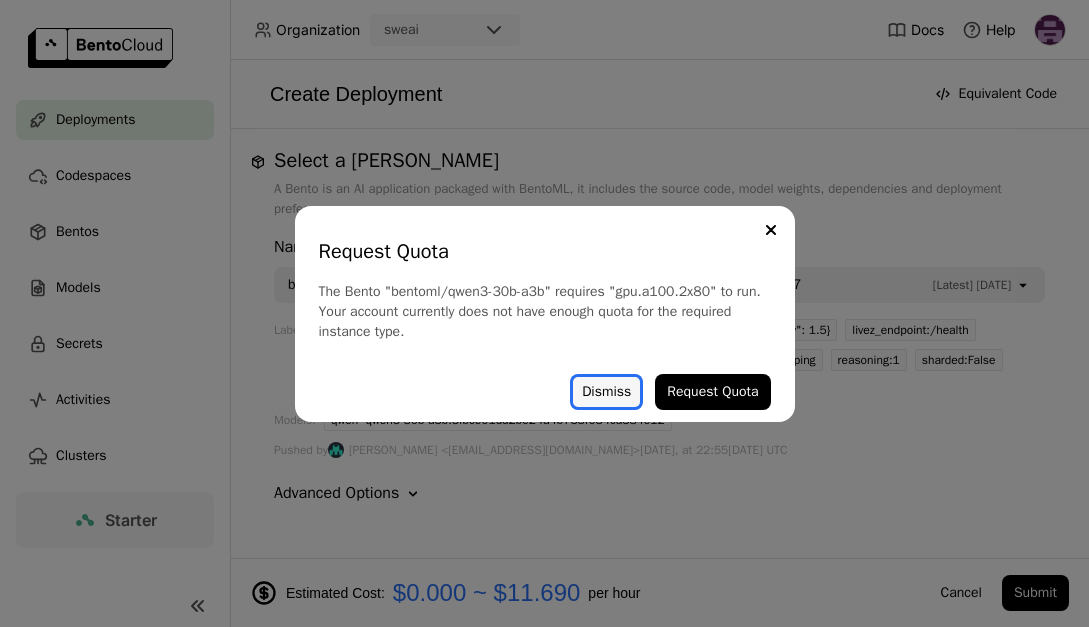 click on "Dismiss" at bounding box center [606, 392] 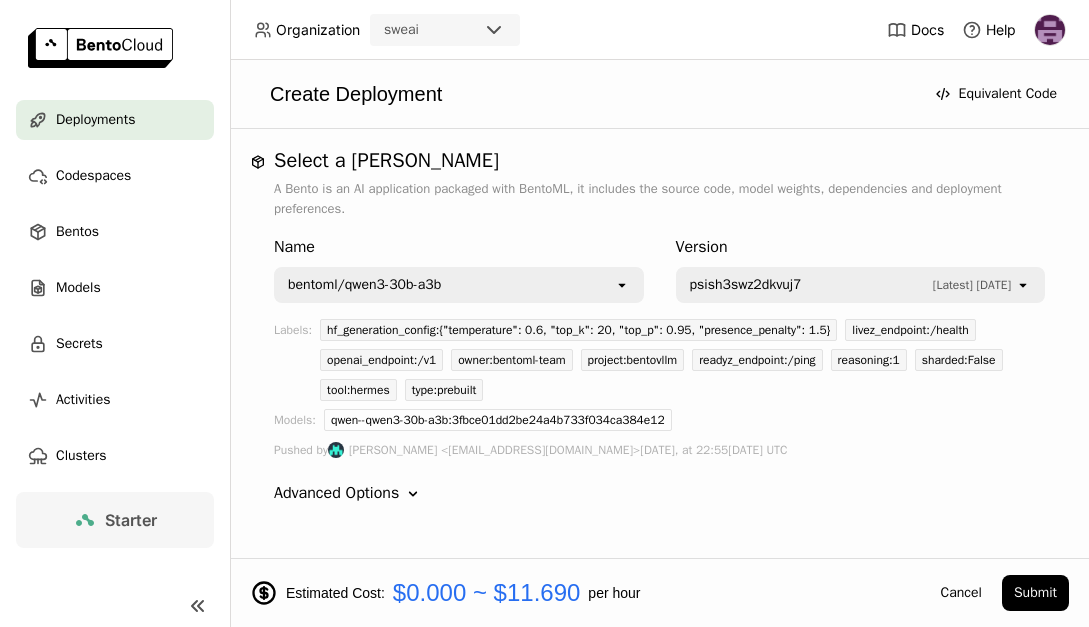 click on "Deployments" at bounding box center [95, 120] 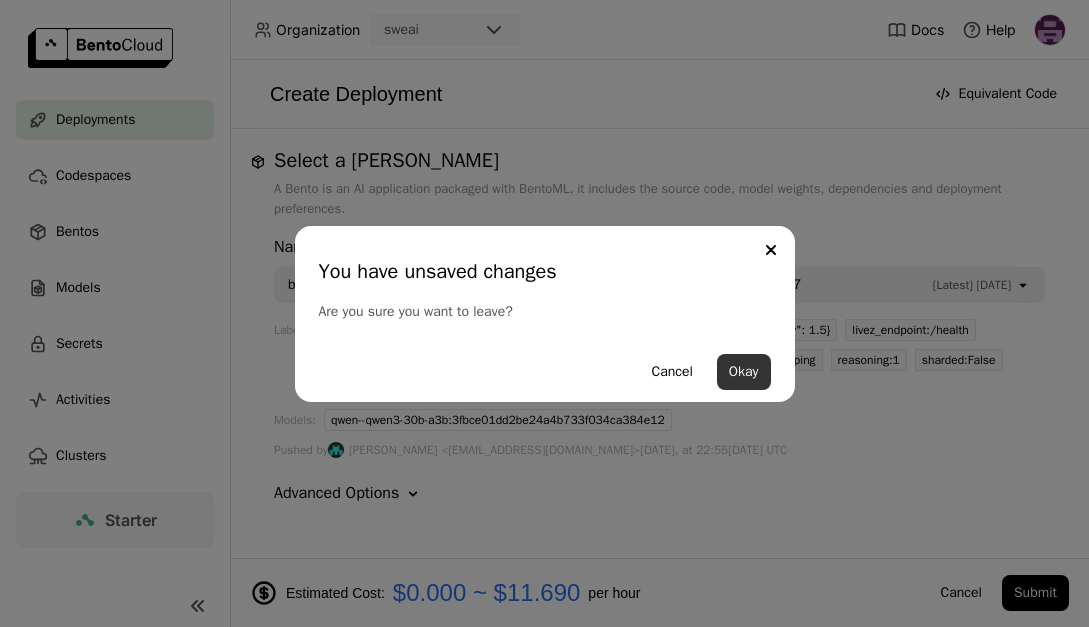 click on "Okay" at bounding box center (744, 372) 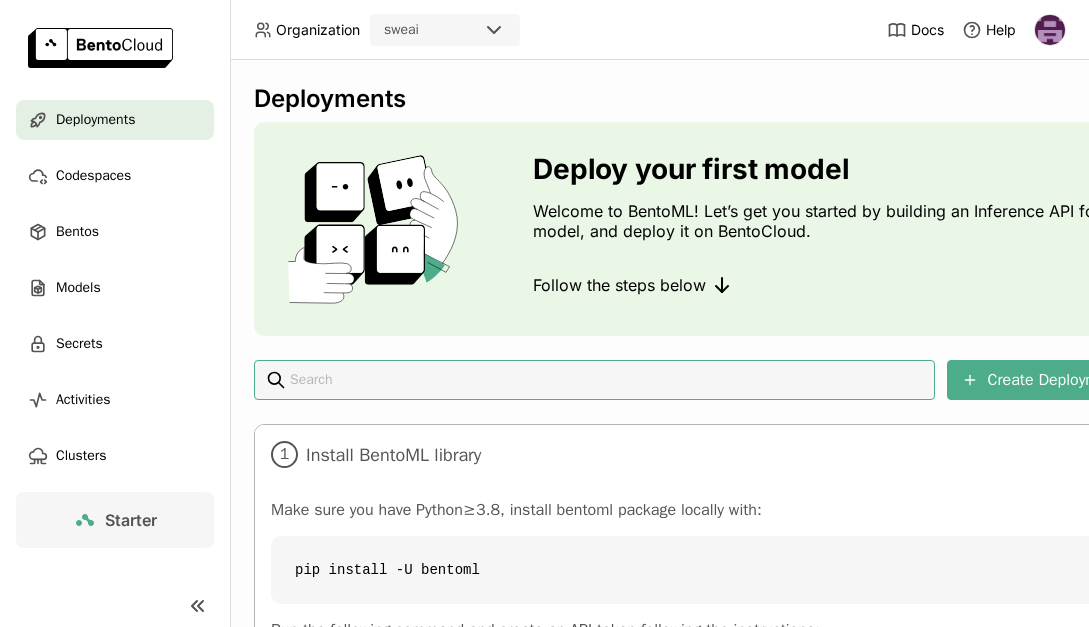 scroll, scrollTop: 322, scrollLeft: 0, axis: vertical 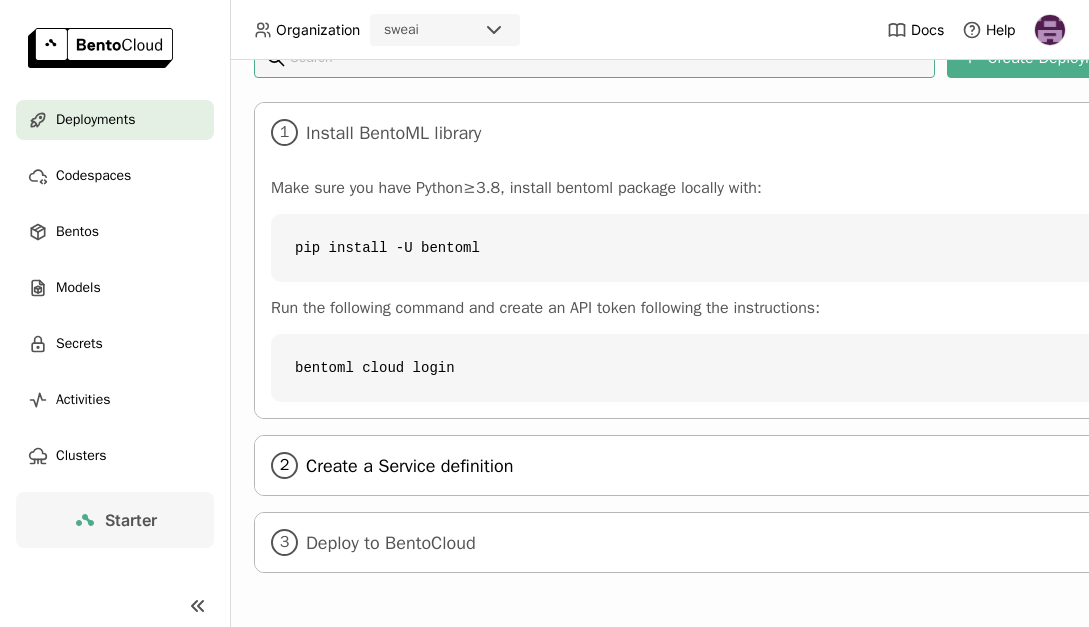 click on "2 Create a Service definition" at bounding box center [754, 465] 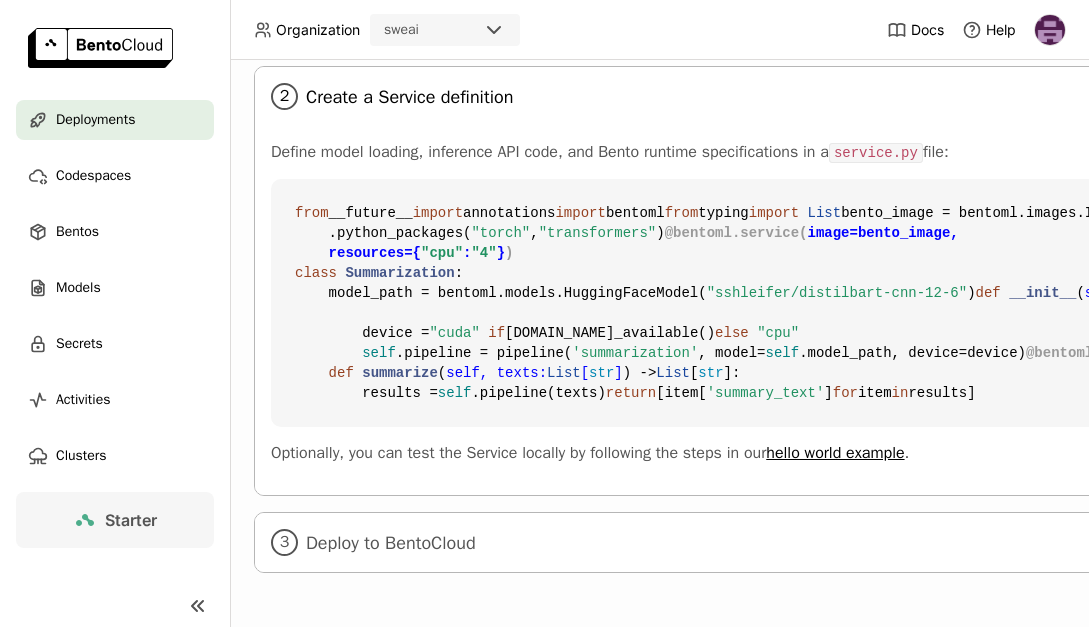 scroll, scrollTop: 1053, scrollLeft: 0, axis: vertical 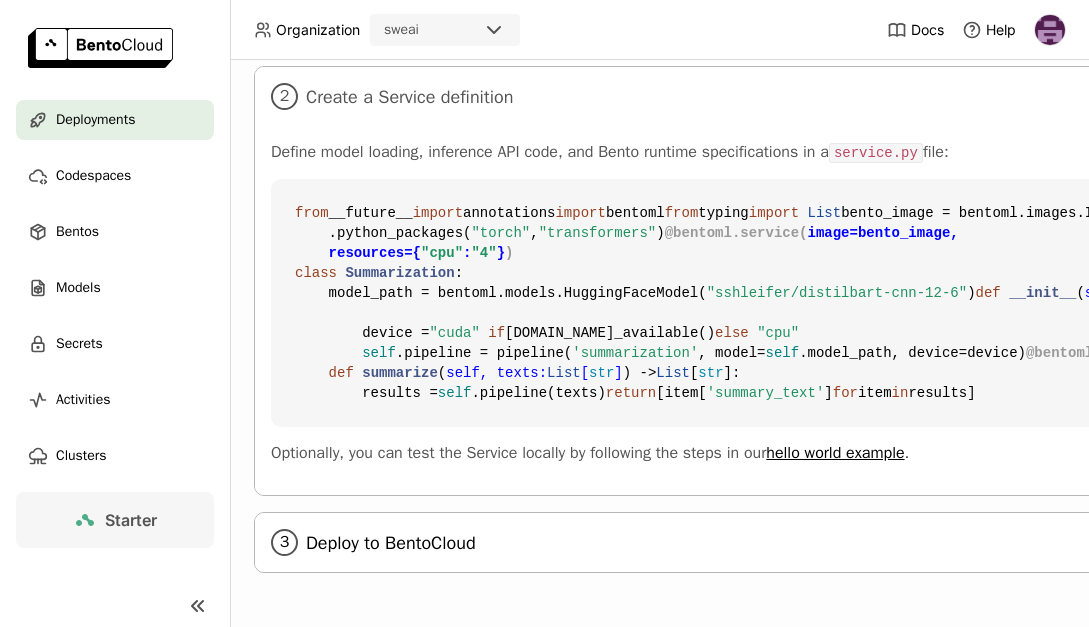 click on "Deploy to BentoCloud" at bounding box center [755, 543] 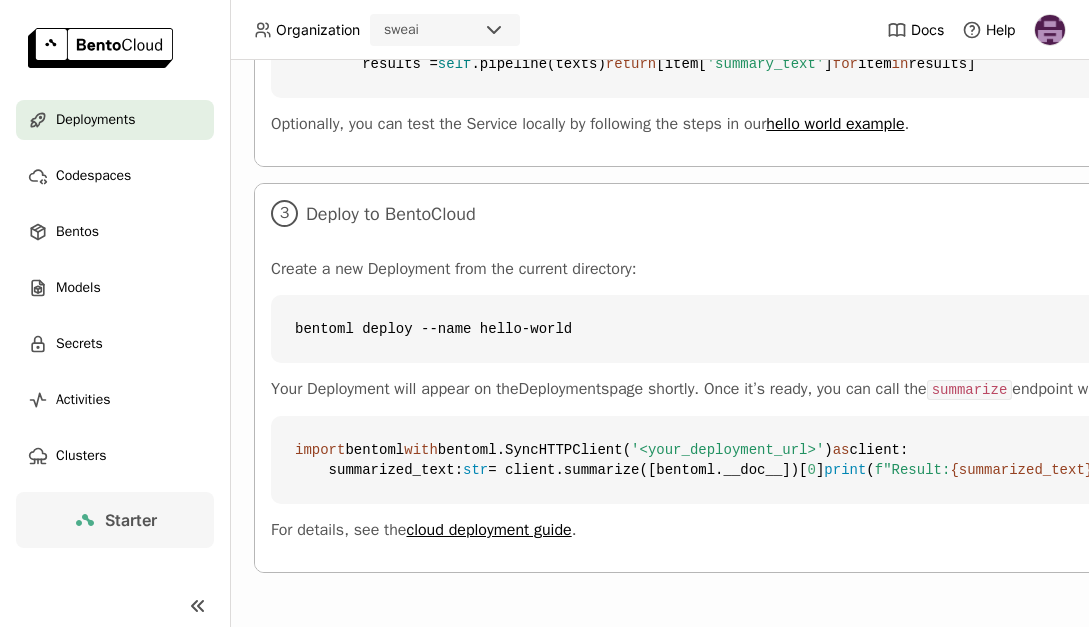 scroll, scrollTop: 1349, scrollLeft: 0, axis: vertical 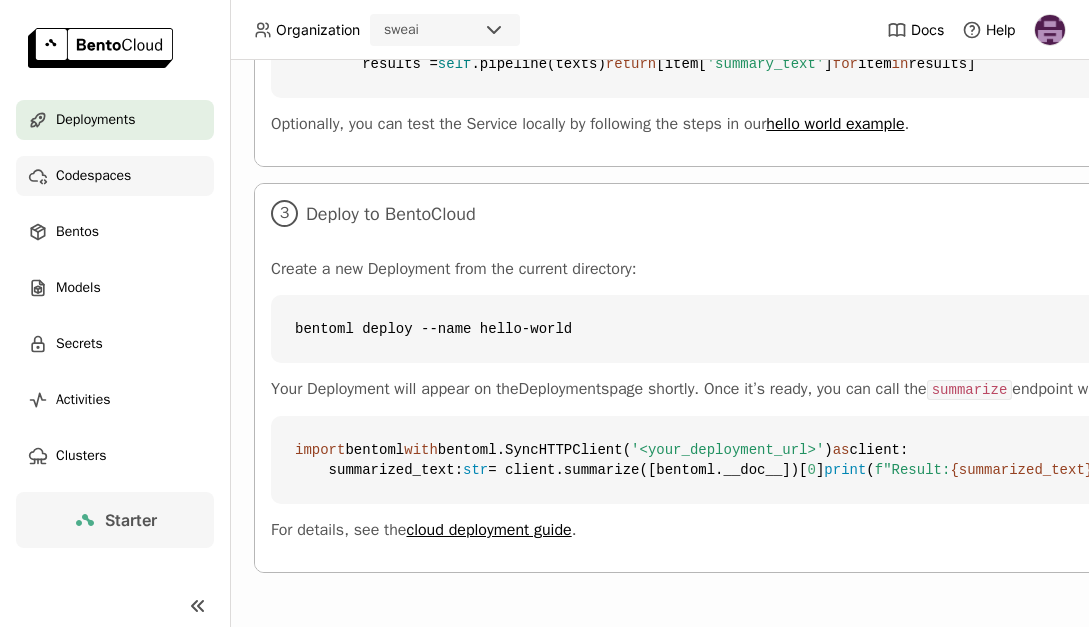 click on "Codespaces" at bounding box center (93, 176) 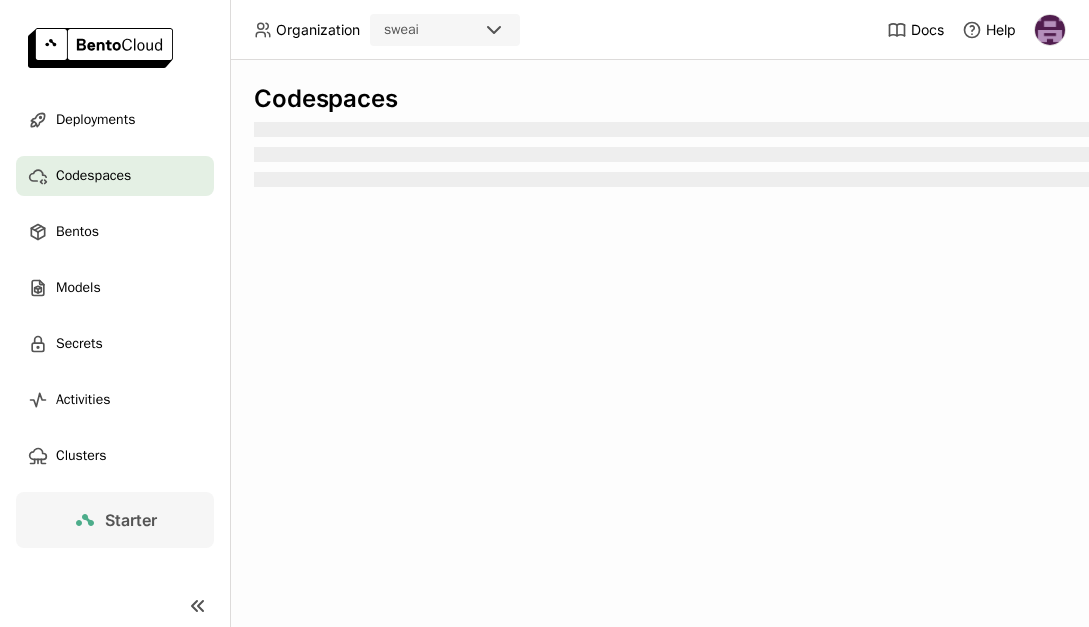 scroll, scrollTop: 0, scrollLeft: 0, axis: both 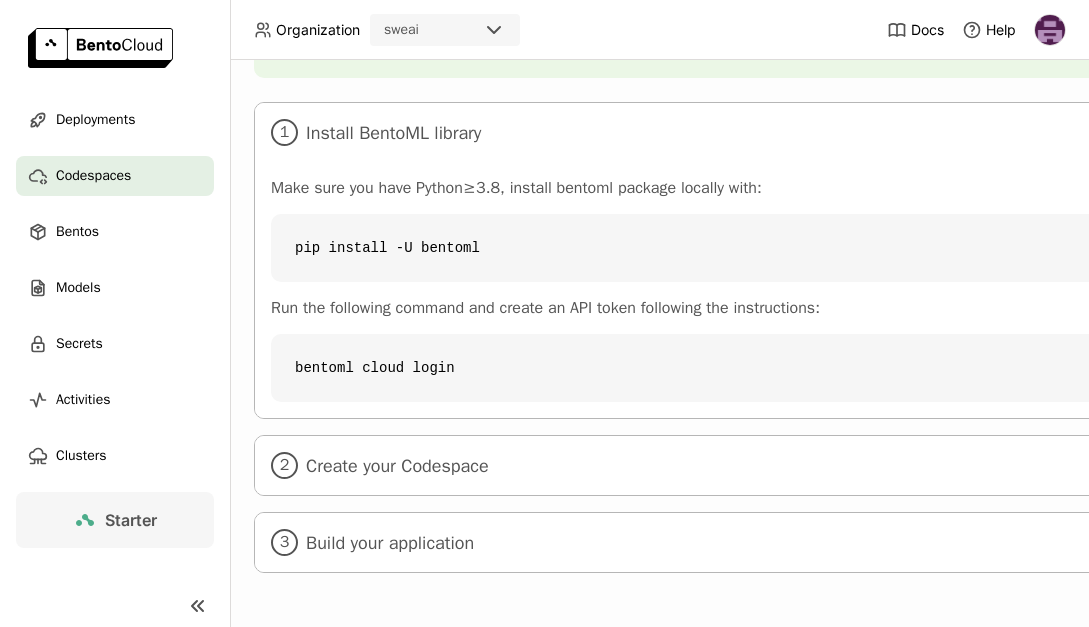 click on "Starter" at bounding box center [115, 520] 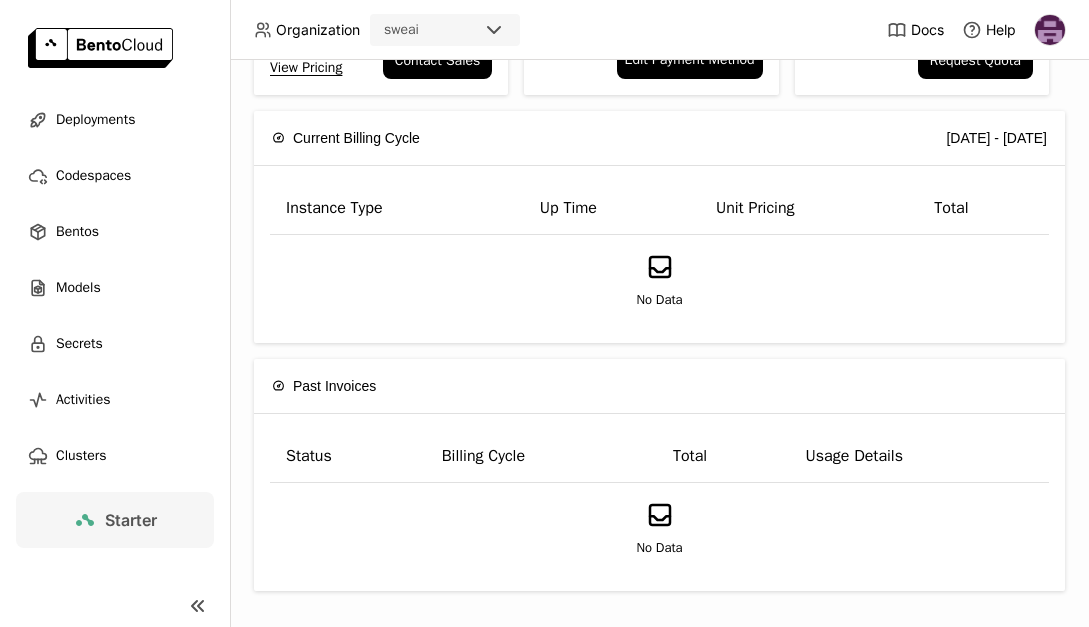 scroll, scrollTop: 0, scrollLeft: 0, axis: both 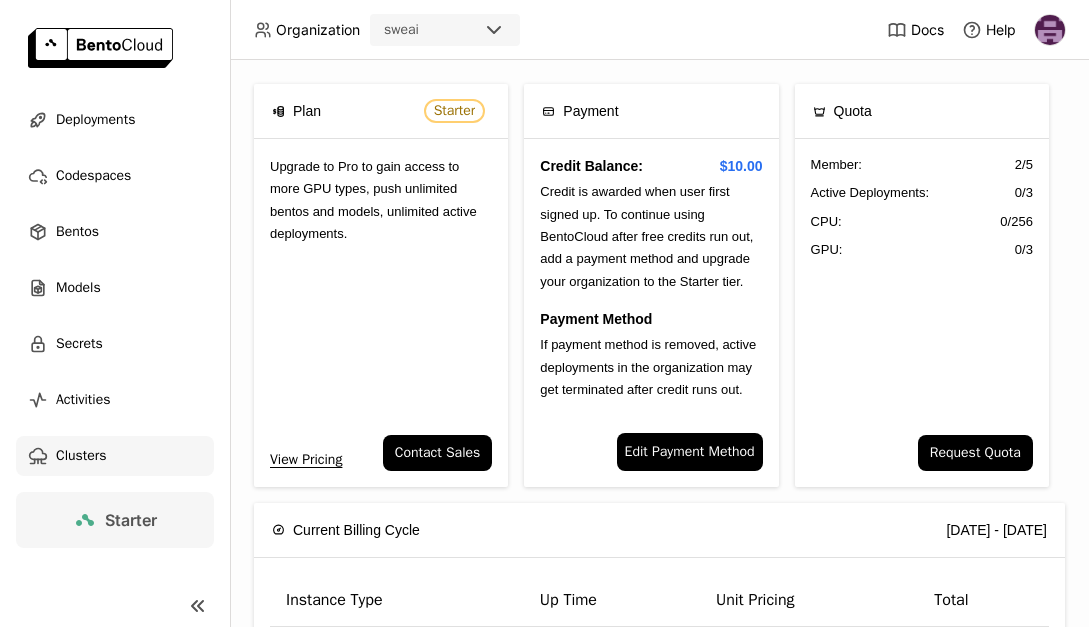 click on "Clusters" at bounding box center (81, 456) 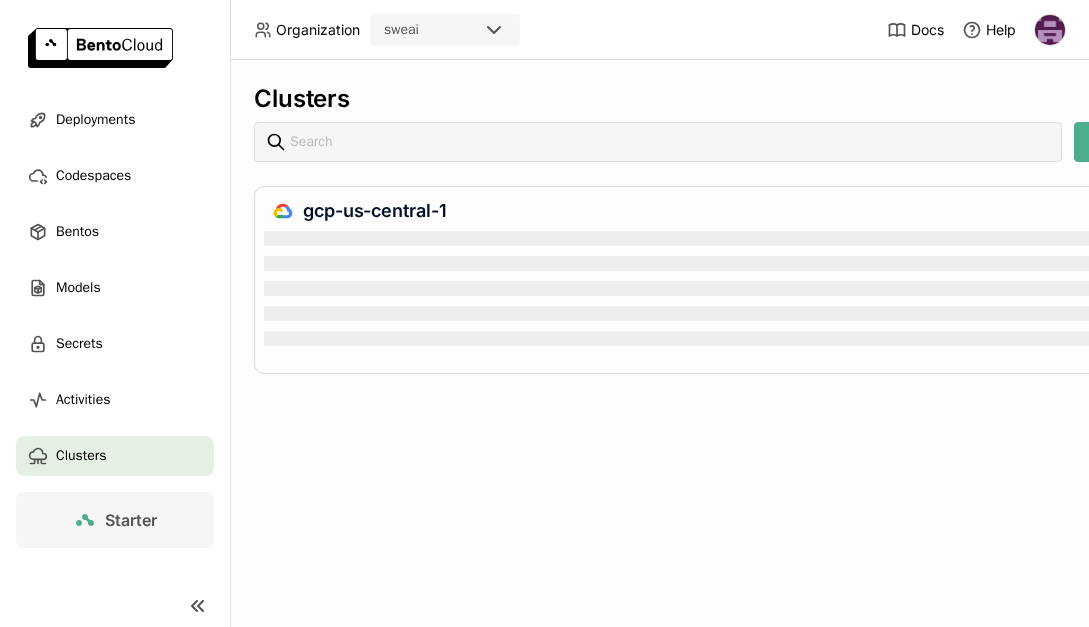 scroll, scrollTop: 0, scrollLeft: 0, axis: both 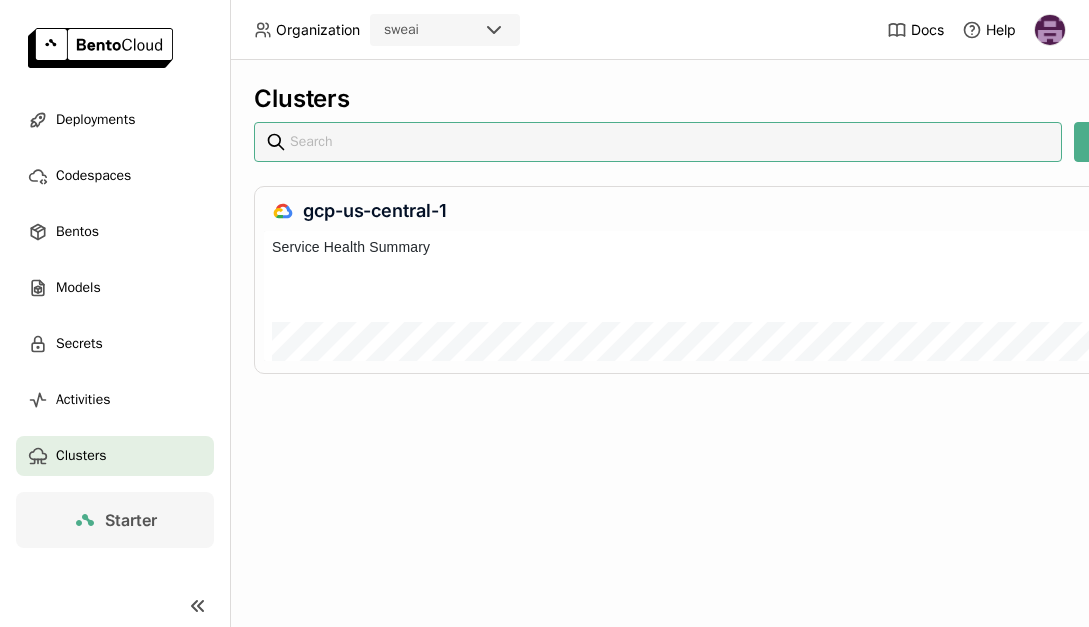 click 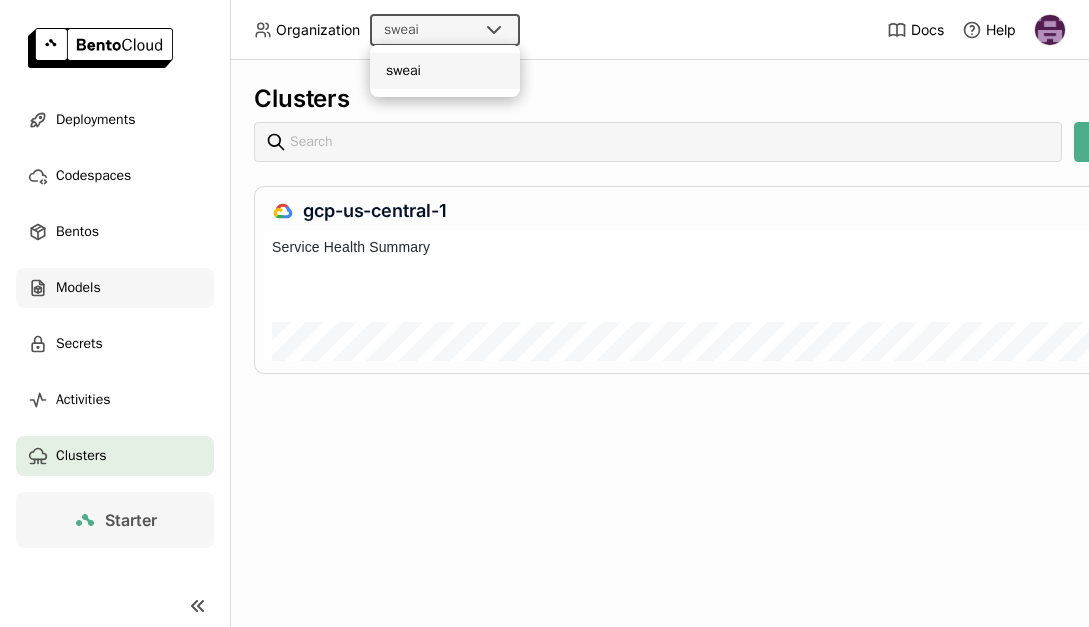 click on "Models" at bounding box center [78, 288] 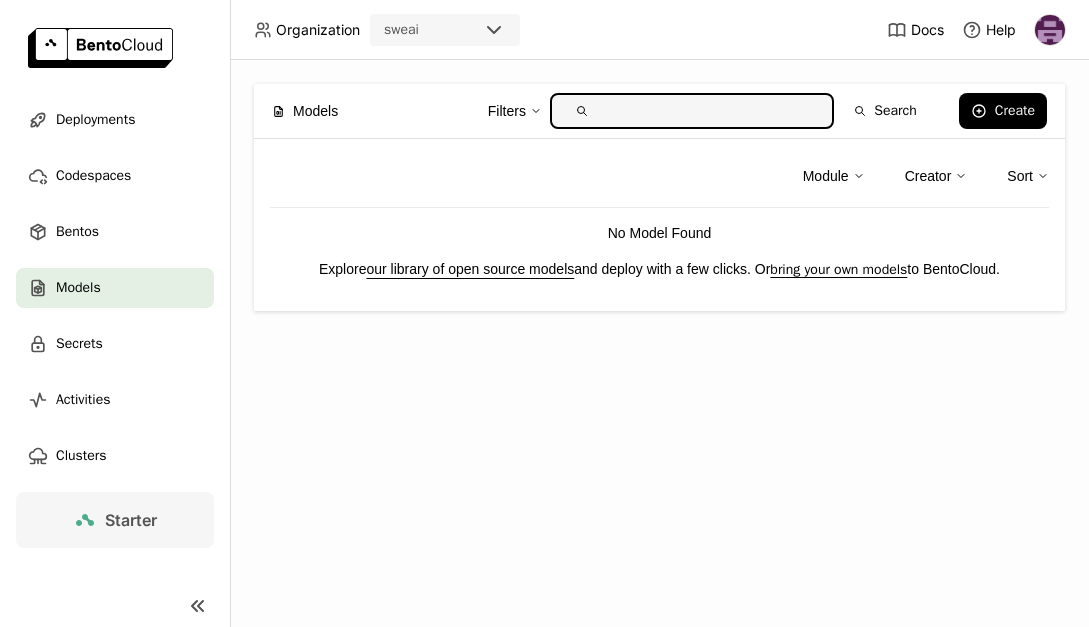 click on "Module" at bounding box center [826, 176] 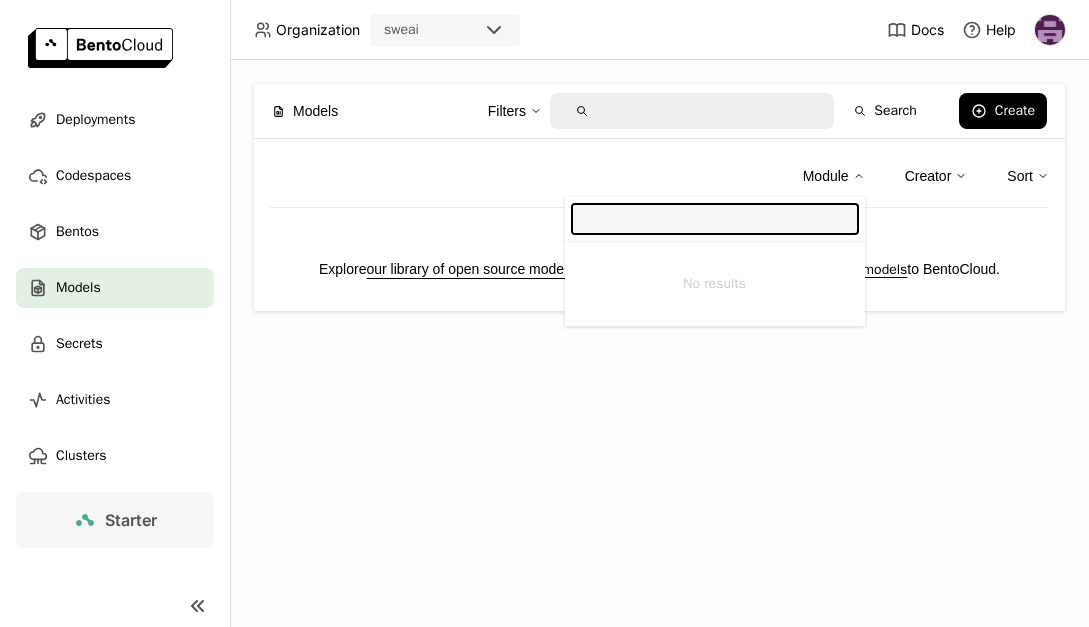 click on "Module" at bounding box center (826, 176) 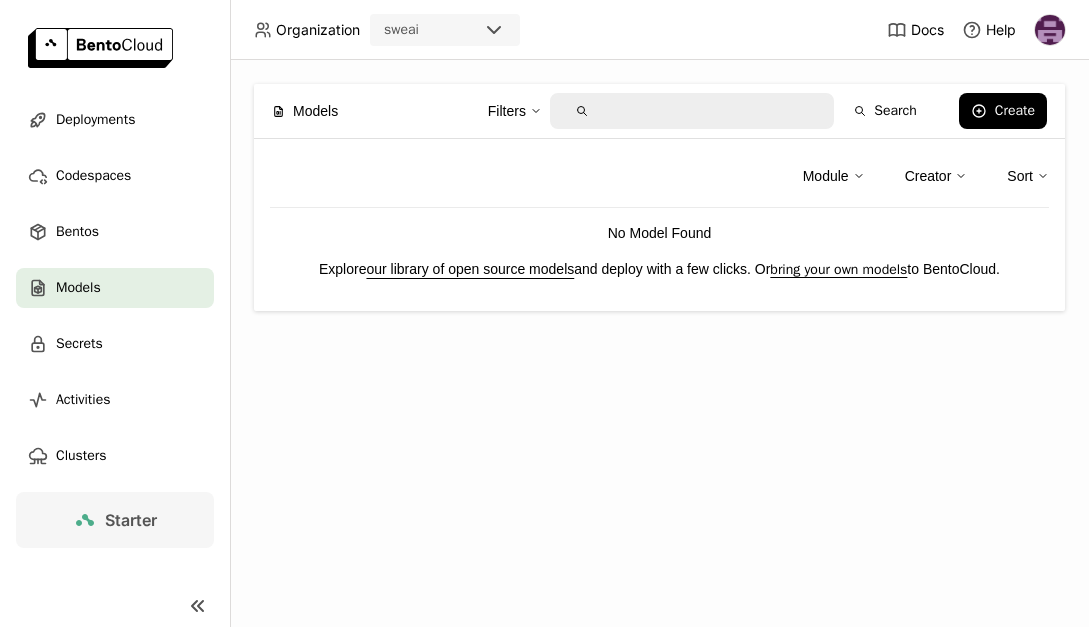 click on "our library of open source models" at bounding box center [470, 269] 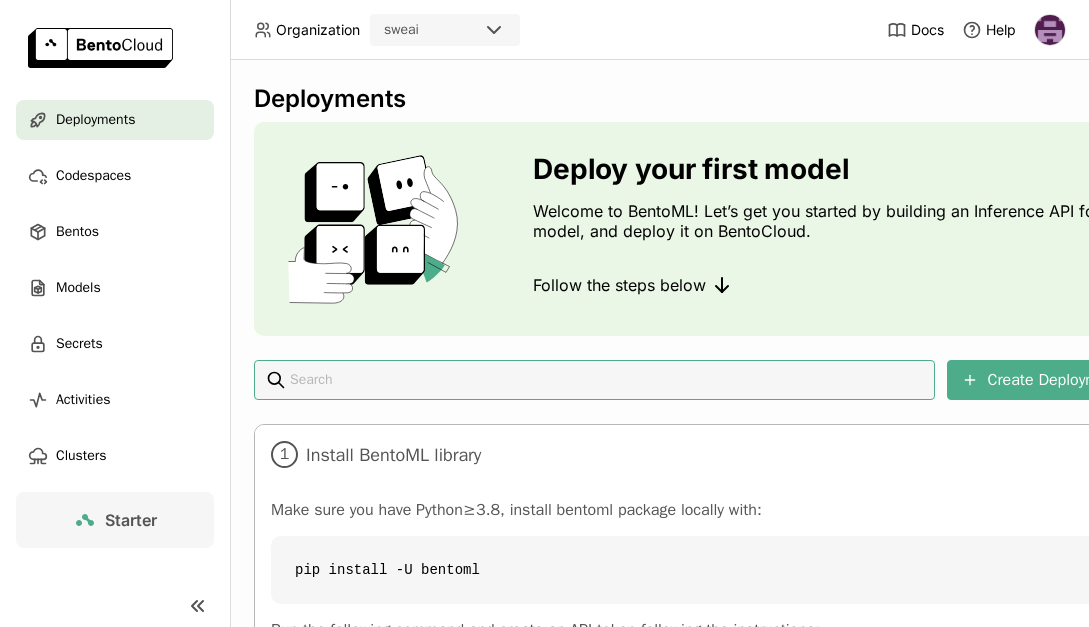 scroll, scrollTop: 322, scrollLeft: 0, axis: vertical 